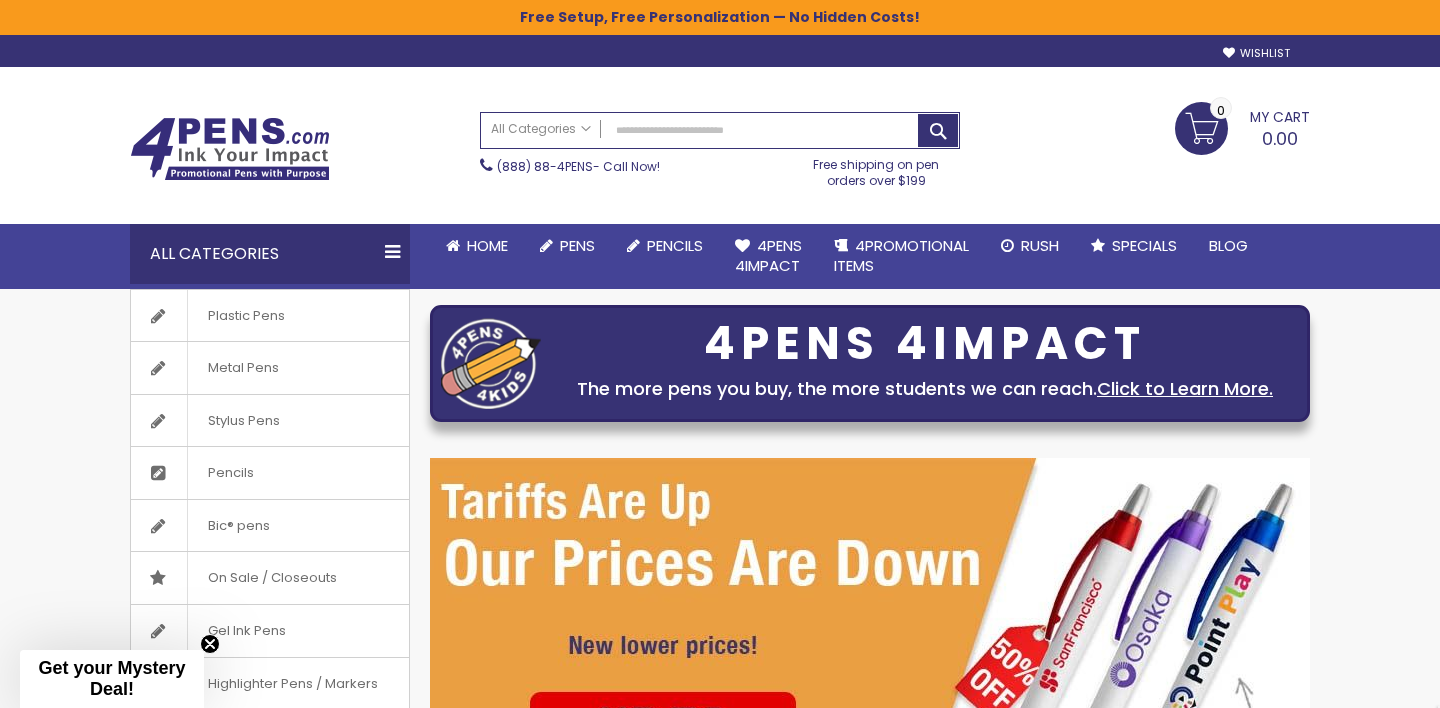 scroll, scrollTop: 0, scrollLeft: 0, axis: both 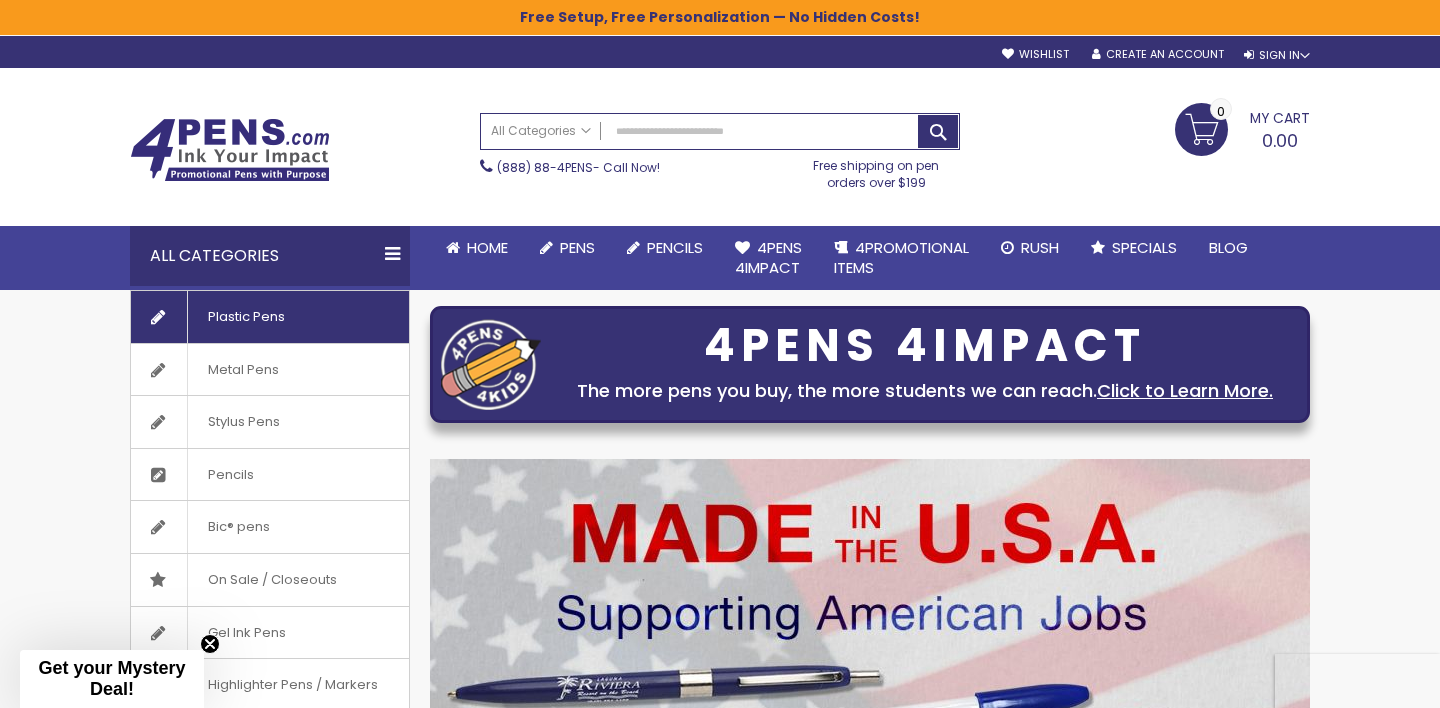 click on "Plastic Pens" at bounding box center (246, 317) 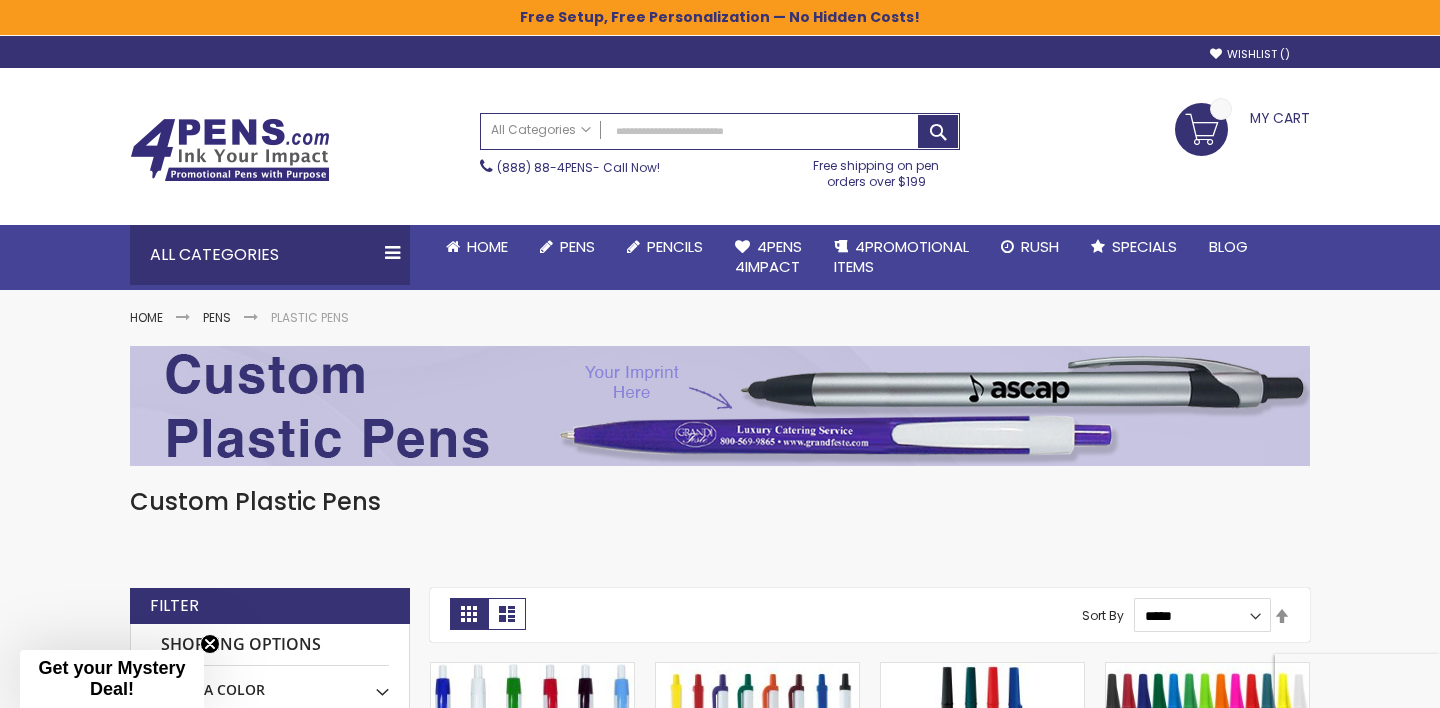scroll, scrollTop: 0, scrollLeft: 0, axis: both 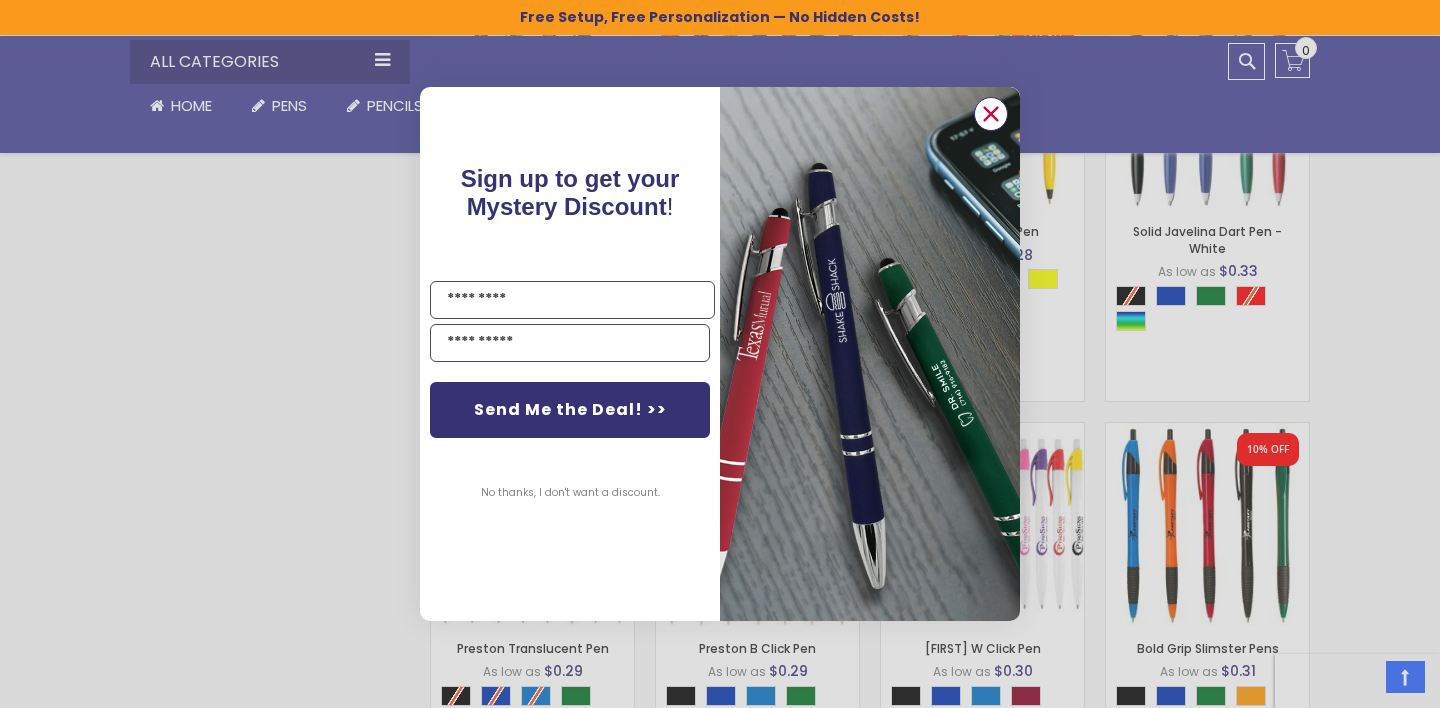 click 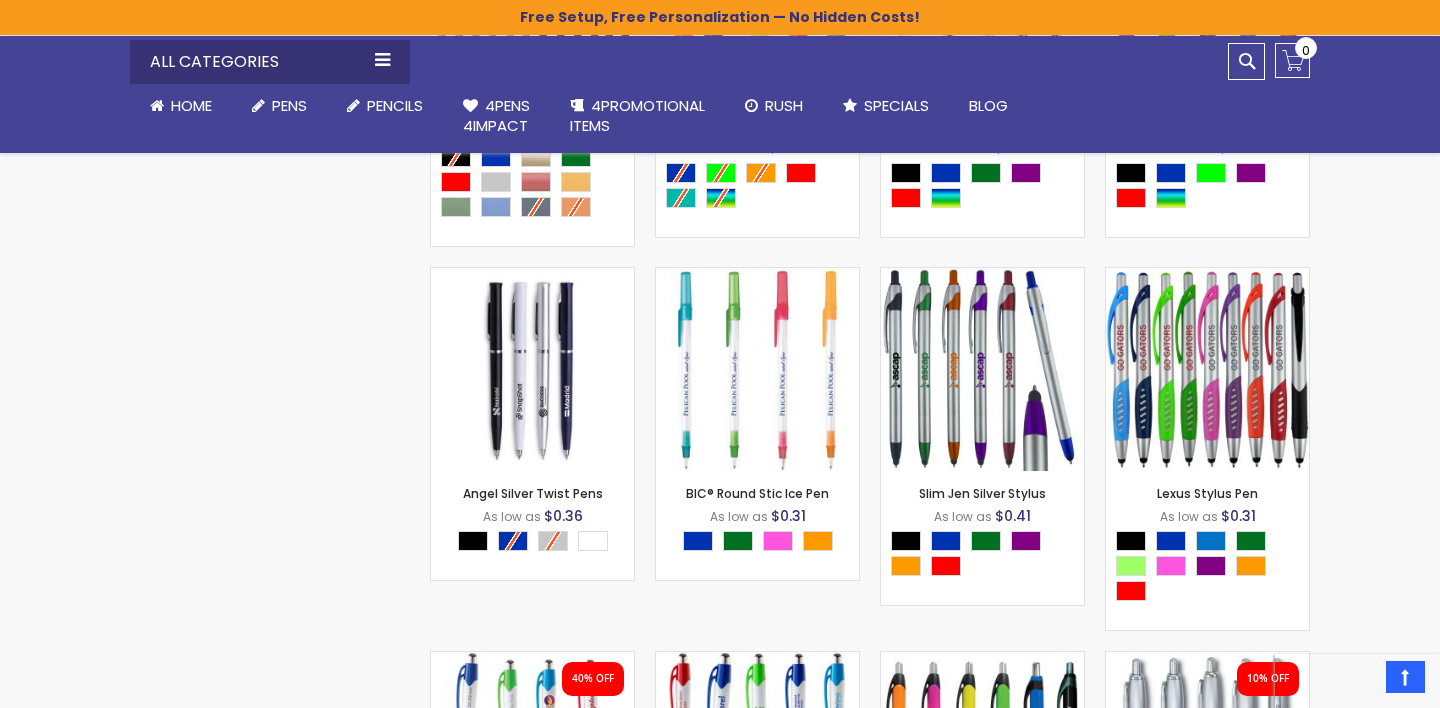 scroll, scrollTop: 4786, scrollLeft: 0, axis: vertical 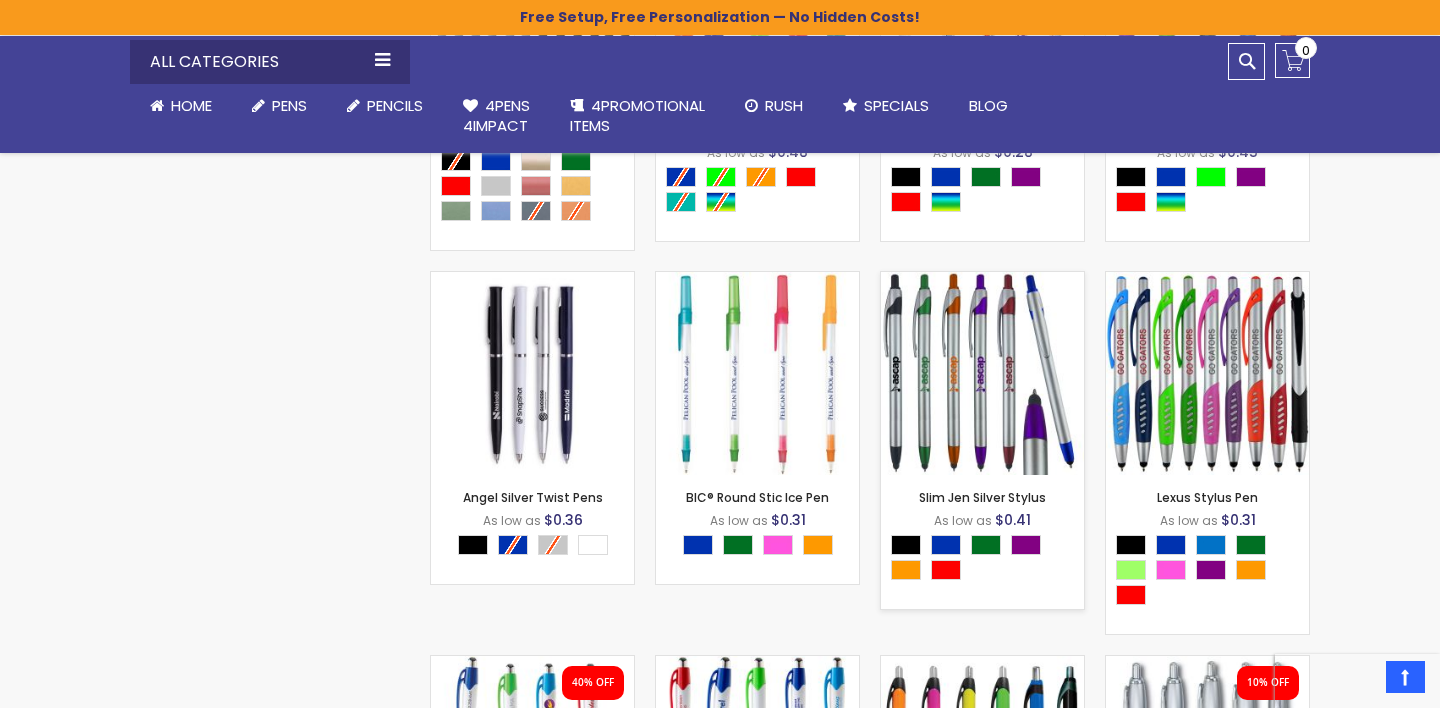 click at bounding box center (982, 373) 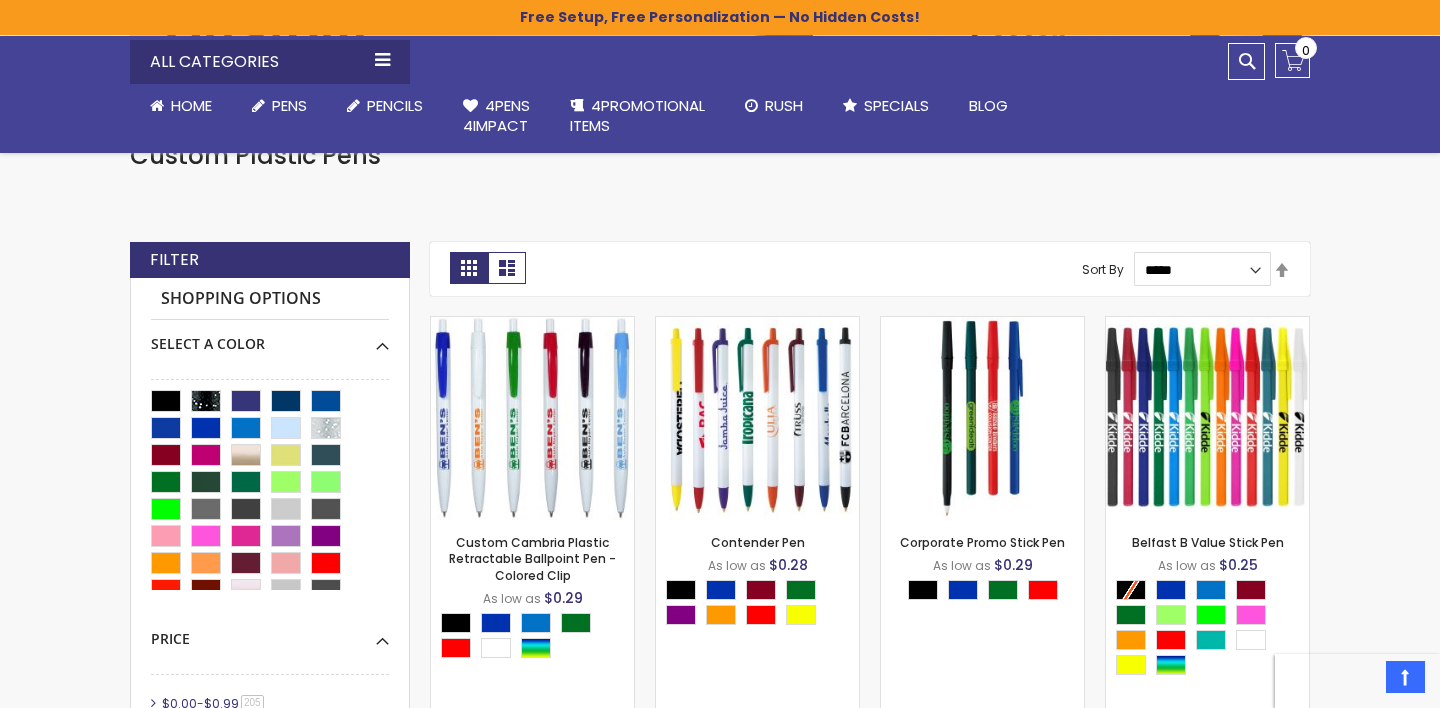 scroll, scrollTop: 398, scrollLeft: 0, axis: vertical 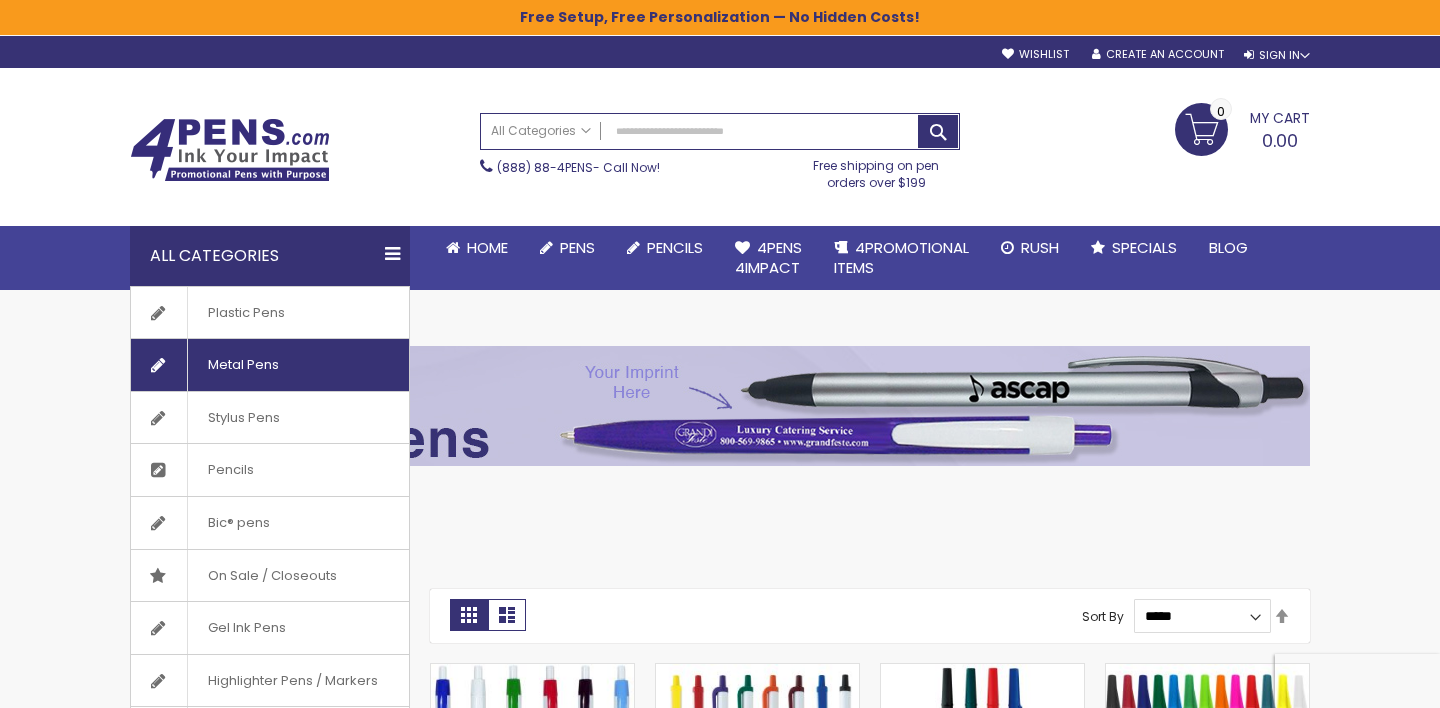 click on "Metal Pens" at bounding box center (270, 365) 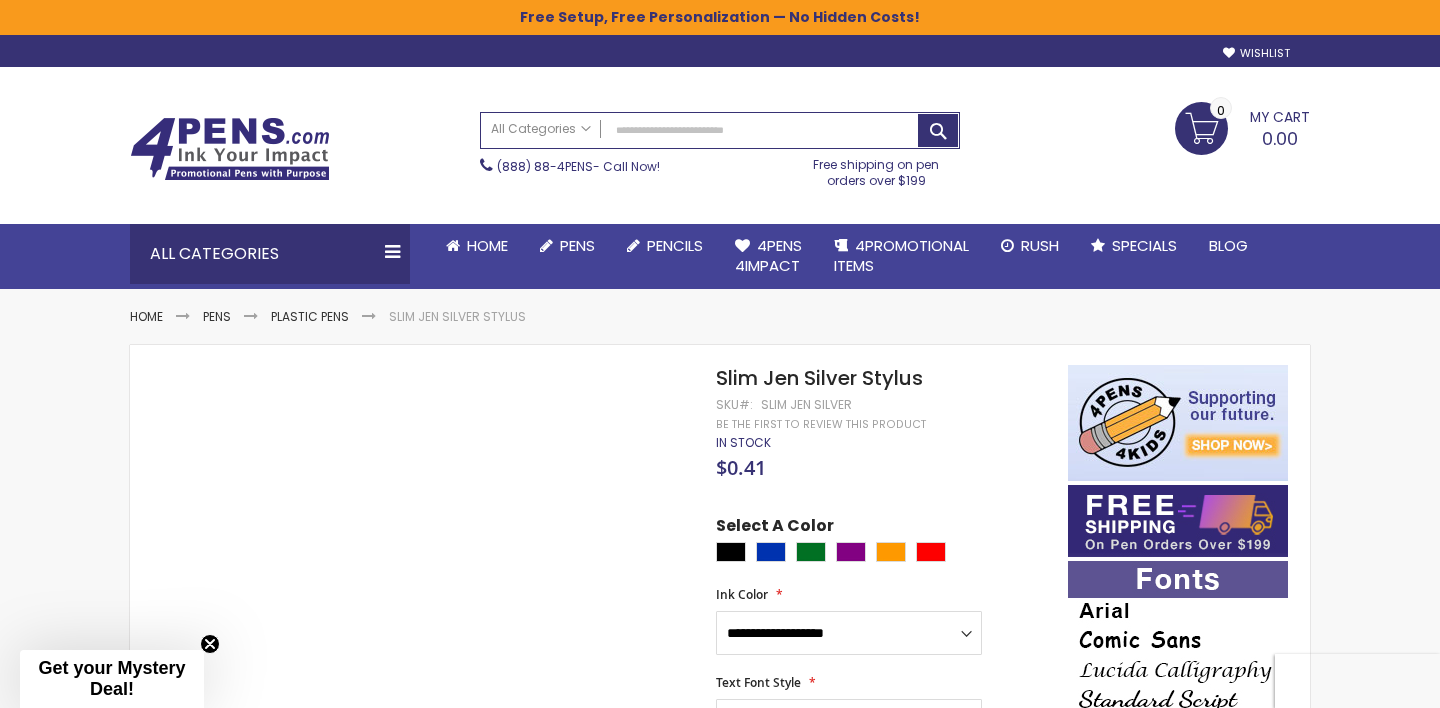 scroll, scrollTop: 0, scrollLeft: 0, axis: both 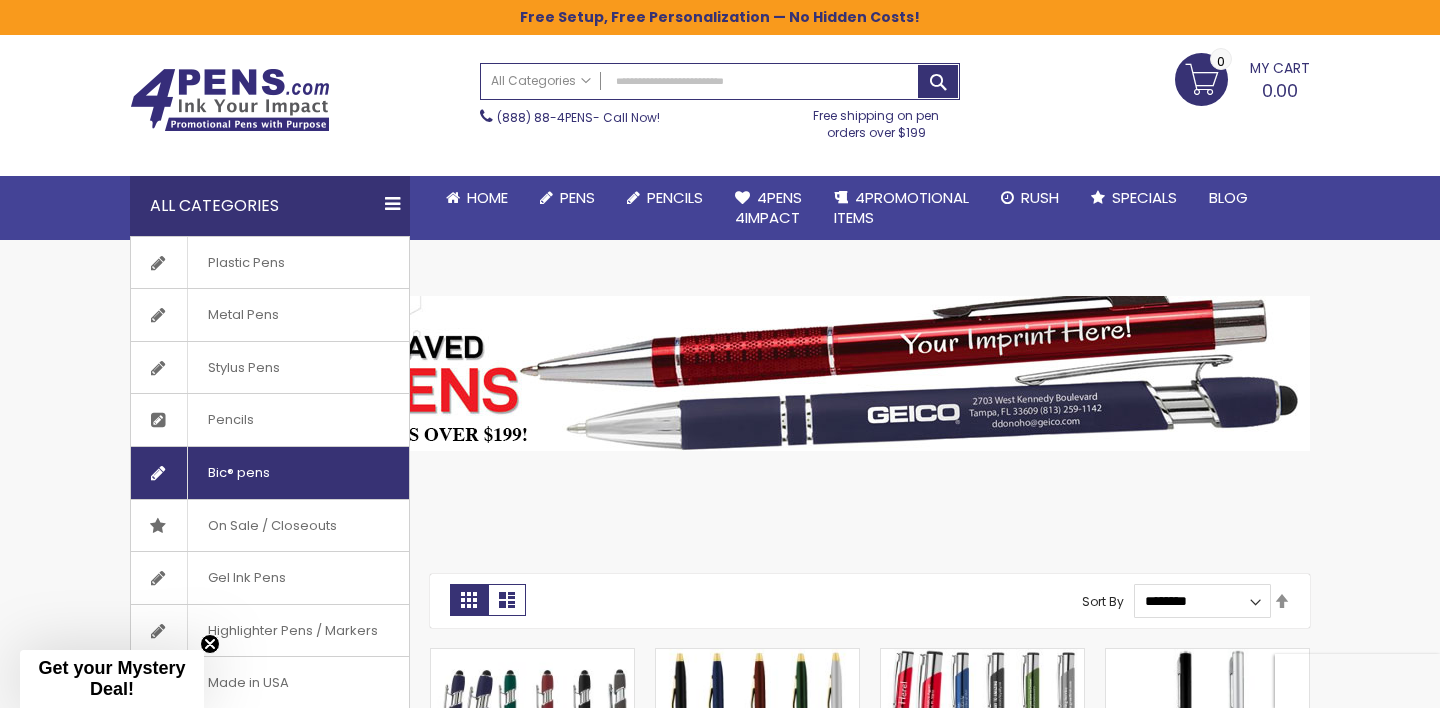 click on "Bic® pens" at bounding box center (238, 473) 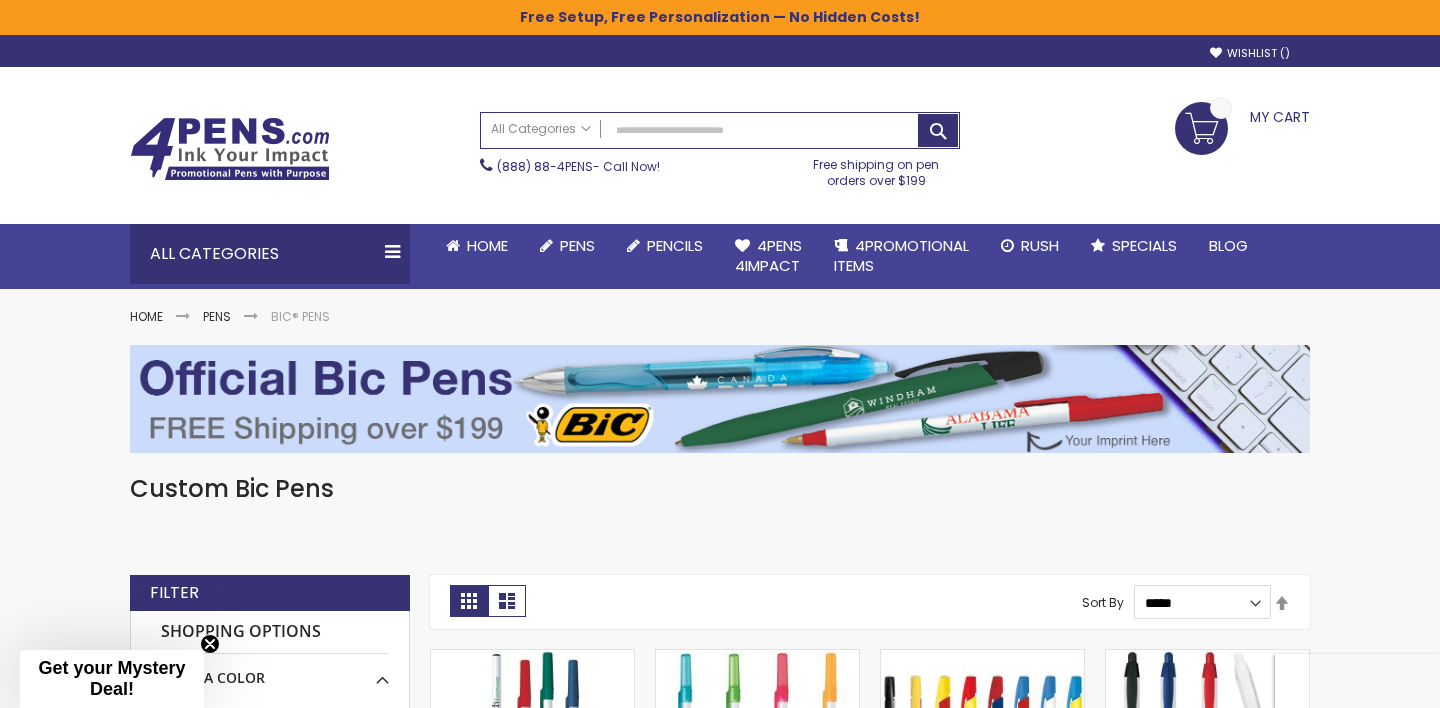 scroll, scrollTop: 0, scrollLeft: 0, axis: both 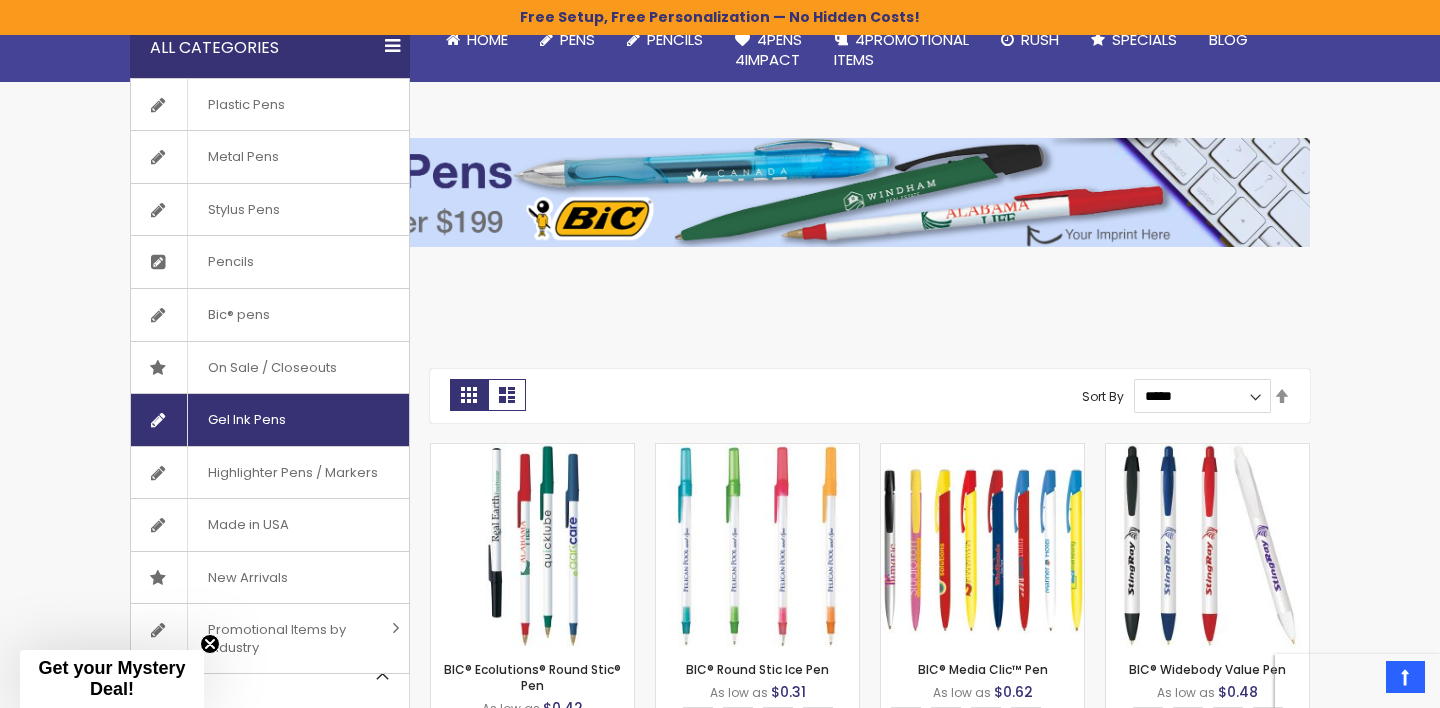 click on "Gel Ink Pens" at bounding box center (246, 420) 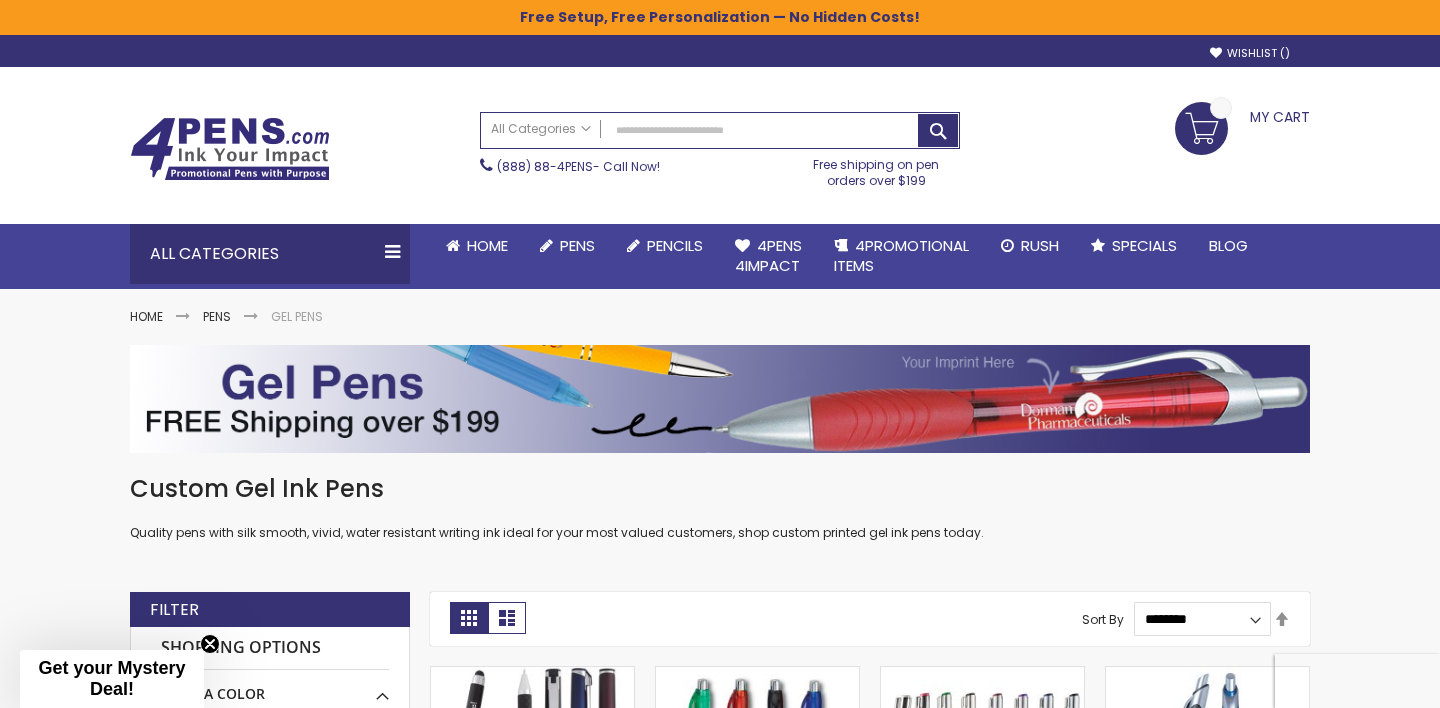 scroll, scrollTop: 0, scrollLeft: 0, axis: both 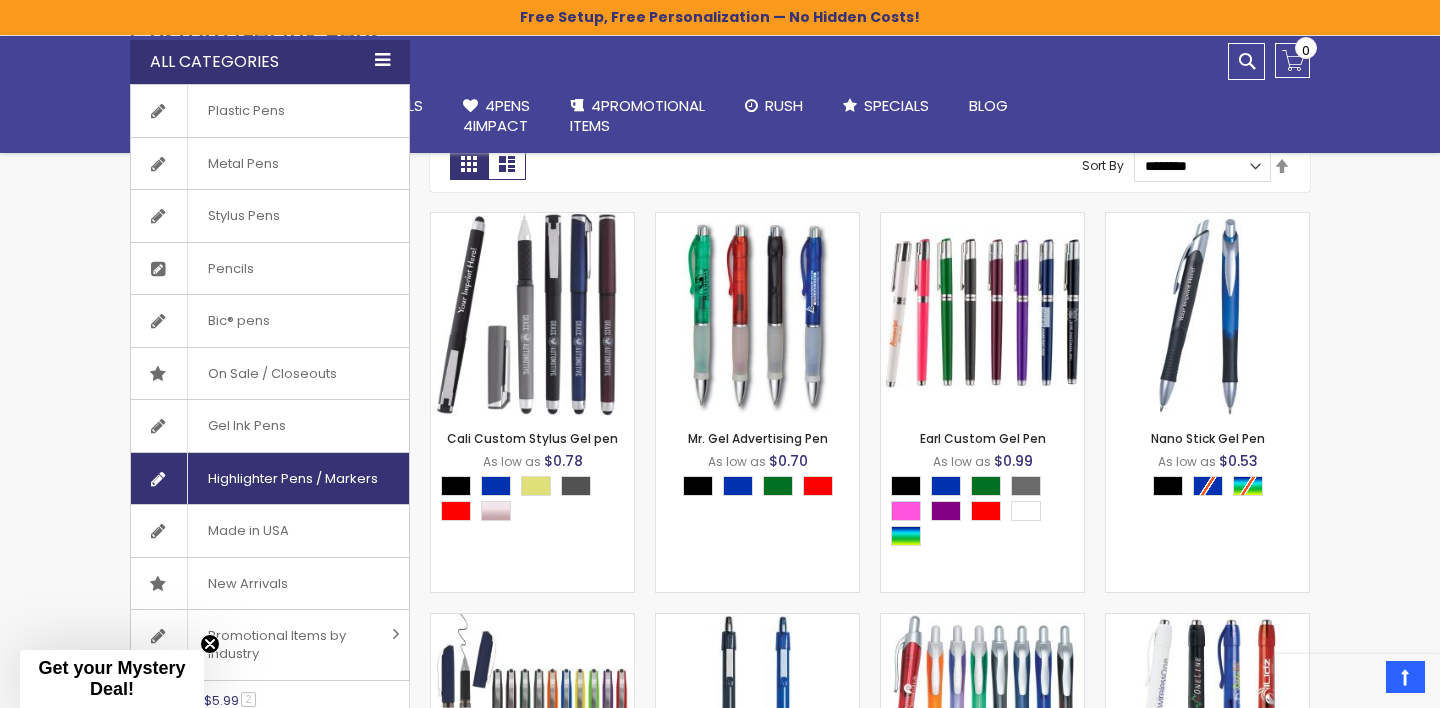click on "Highlighter Pens / Markers" at bounding box center [292, 479] 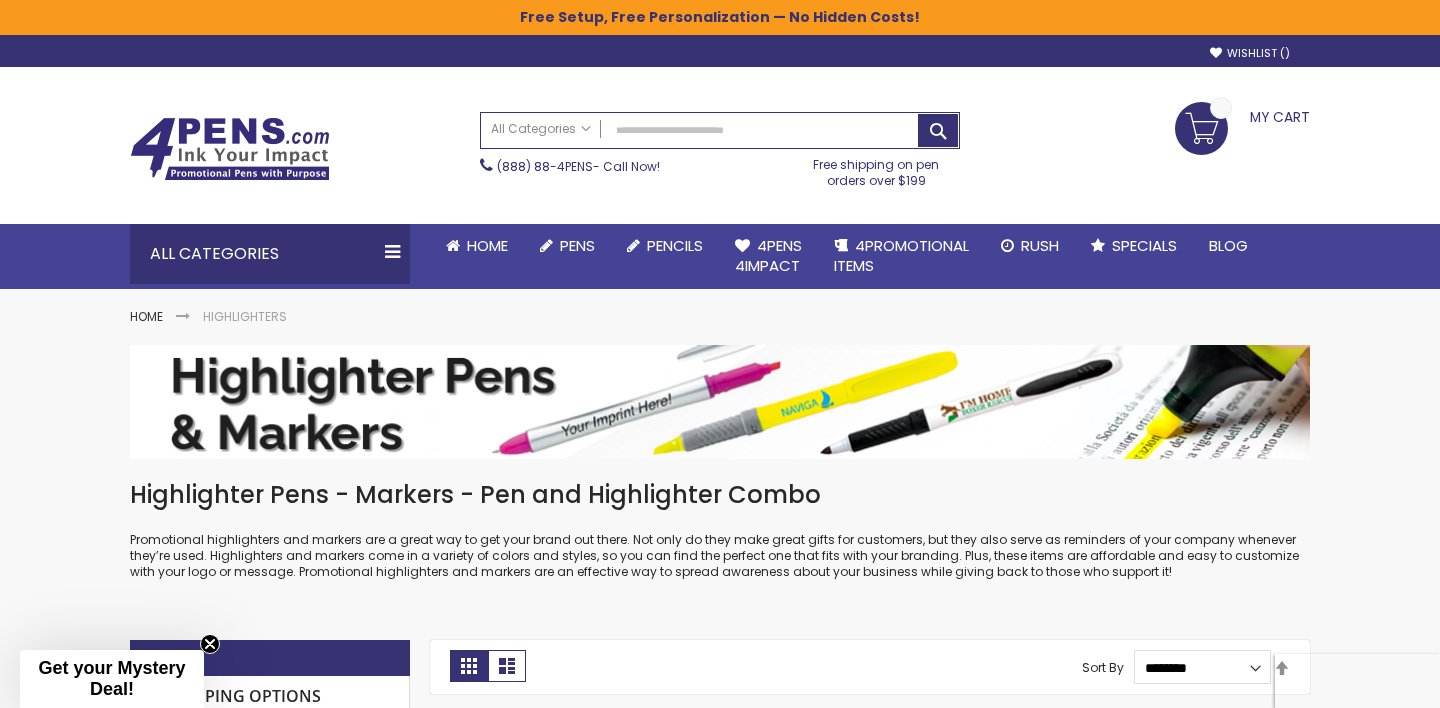 scroll, scrollTop: 0, scrollLeft: 0, axis: both 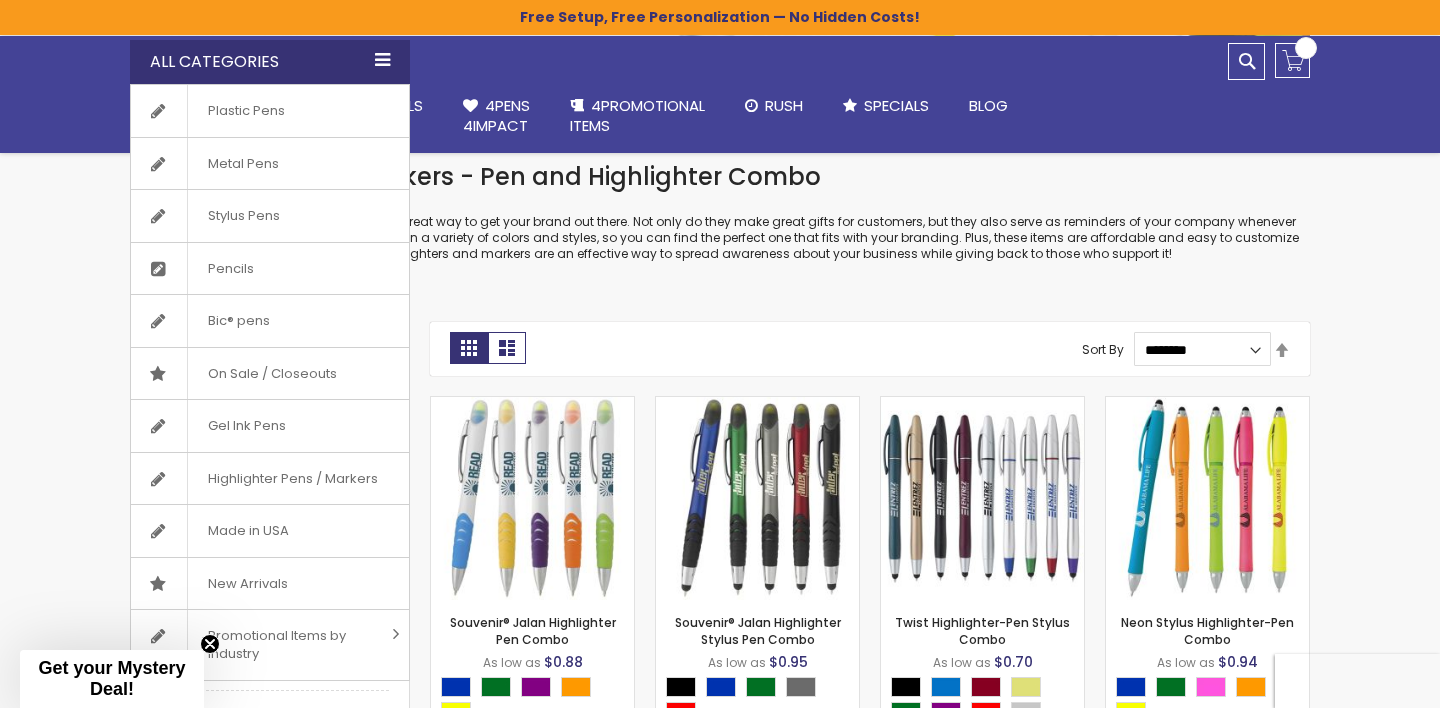 click on "All Categories" at bounding box center [270, 62] 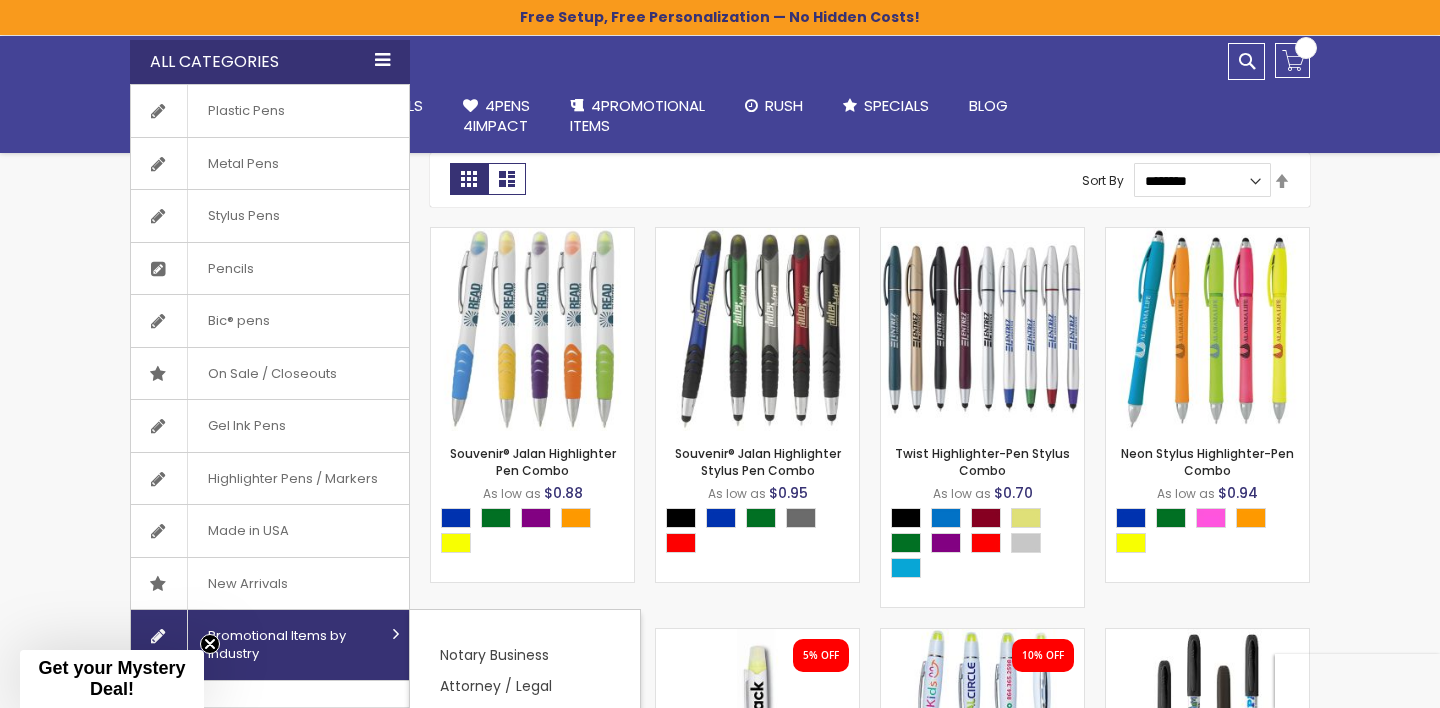 scroll, scrollTop: 509, scrollLeft: 0, axis: vertical 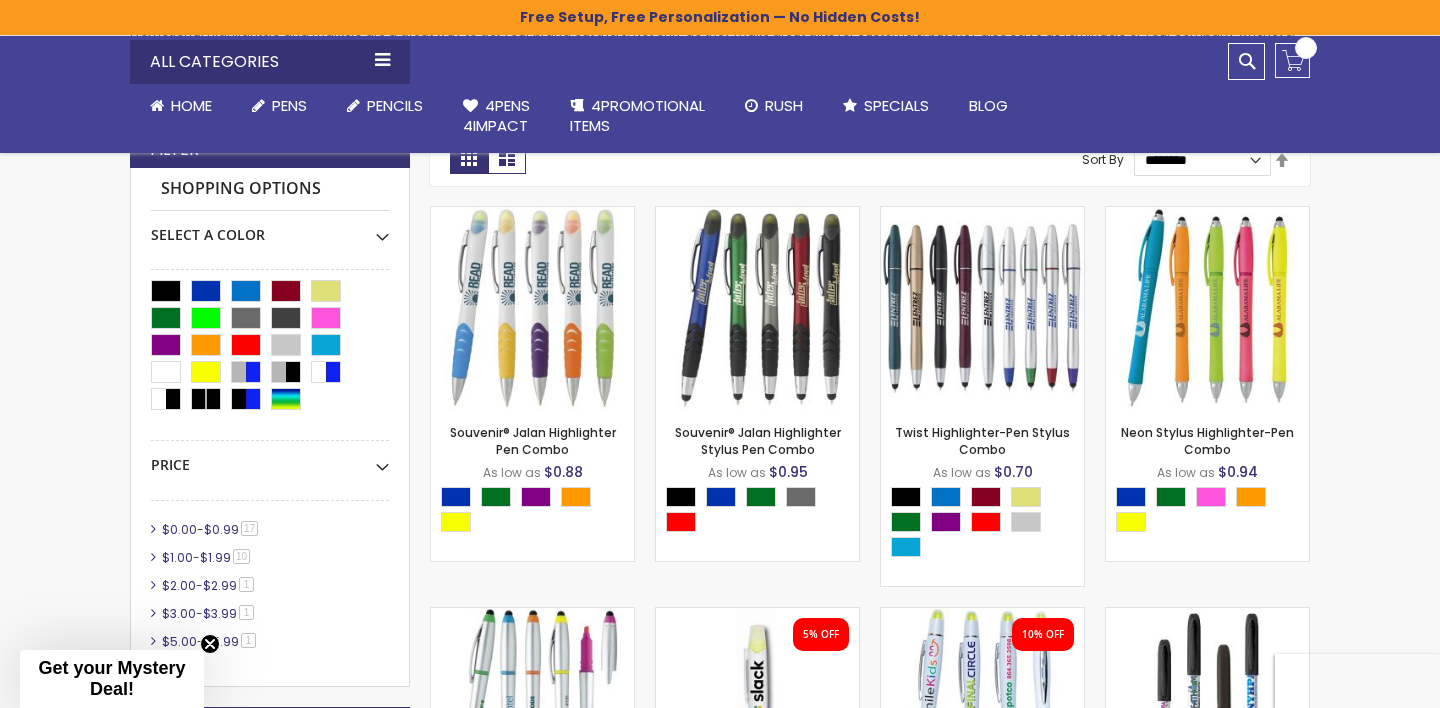 click on "Skip to Content
Wishlist
Sign Out
Sign In
Sign In
********
Login
Forgot Your Password?
Create an Account
My Account
Toggle Nav
Search" at bounding box center [720, 1221] 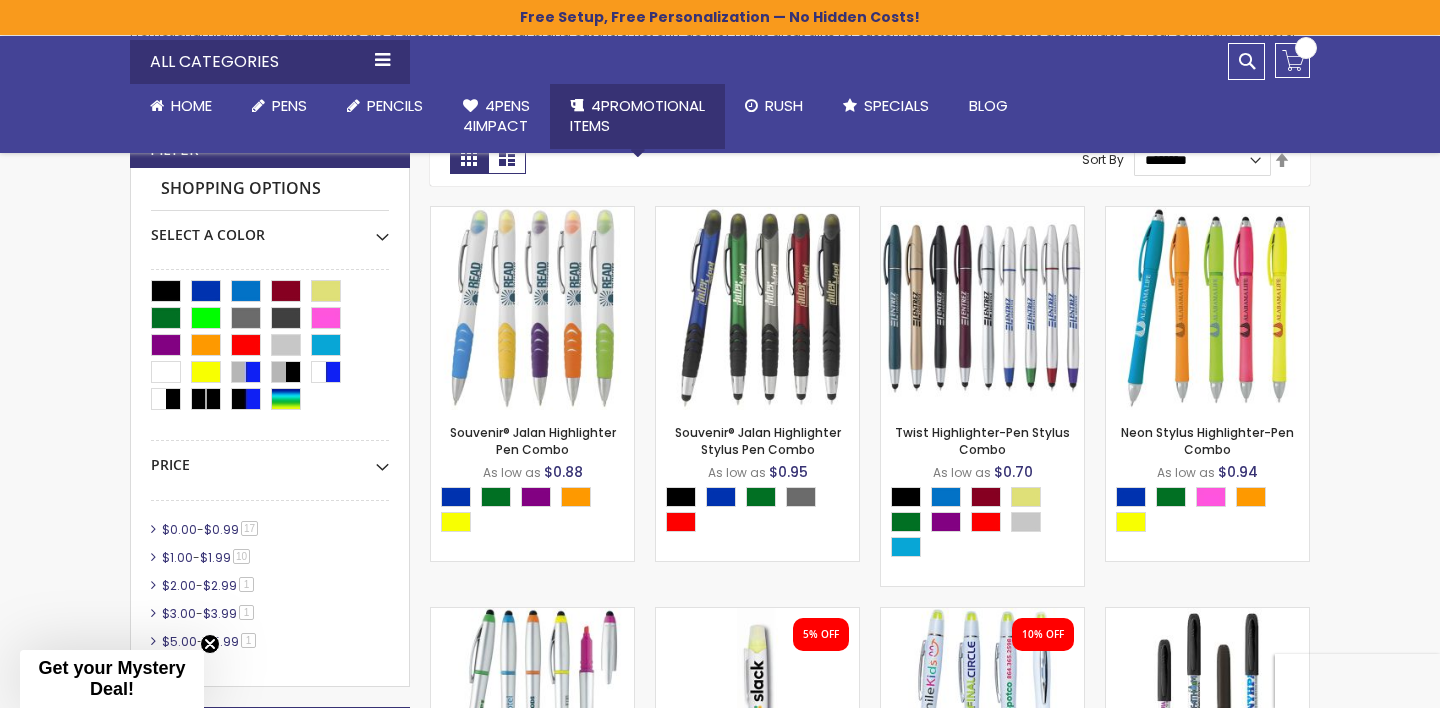 click on "4PROMOTIONAL ITEMS" 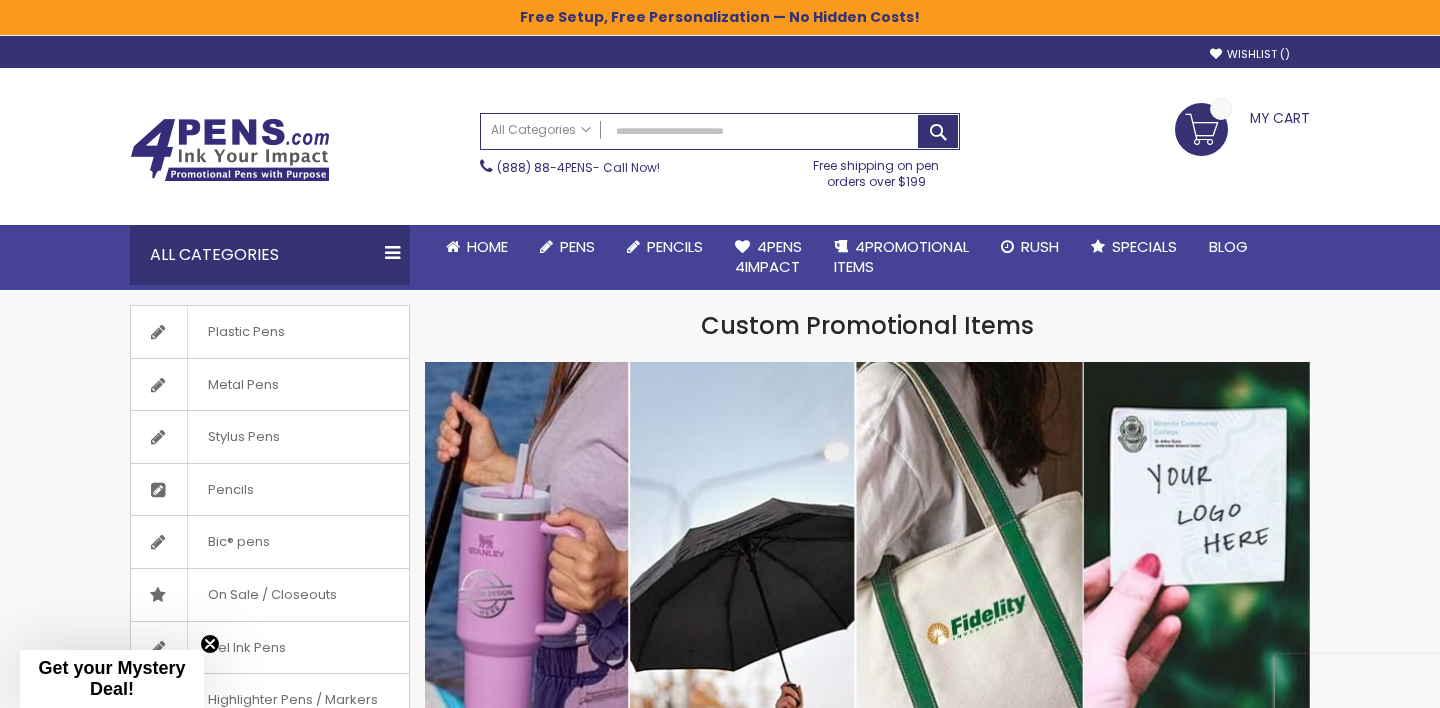 scroll, scrollTop: 0, scrollLeft: 0, axis: both 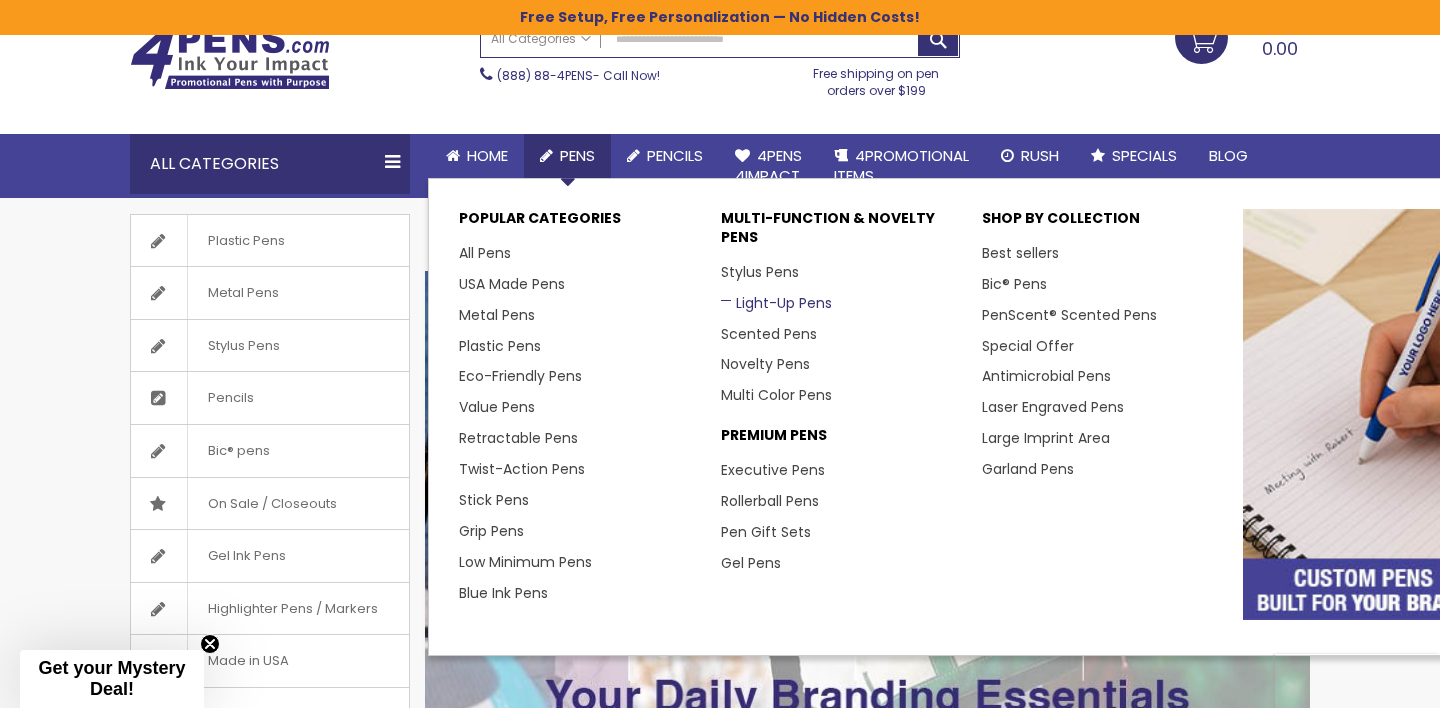 click on "Light-Up Pens" at bounding box center (776, 303) 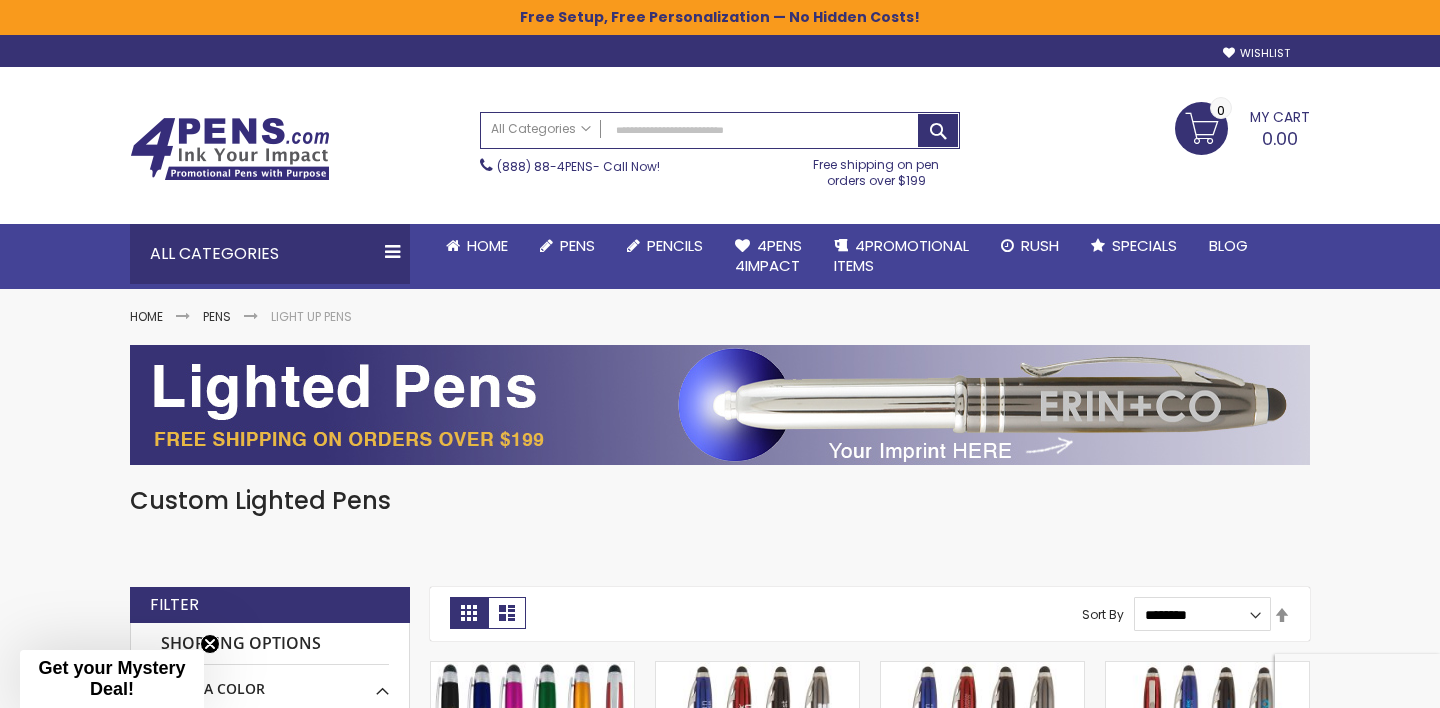 scroll, scrollTop: 0, scrollLeft: 0, axis: both 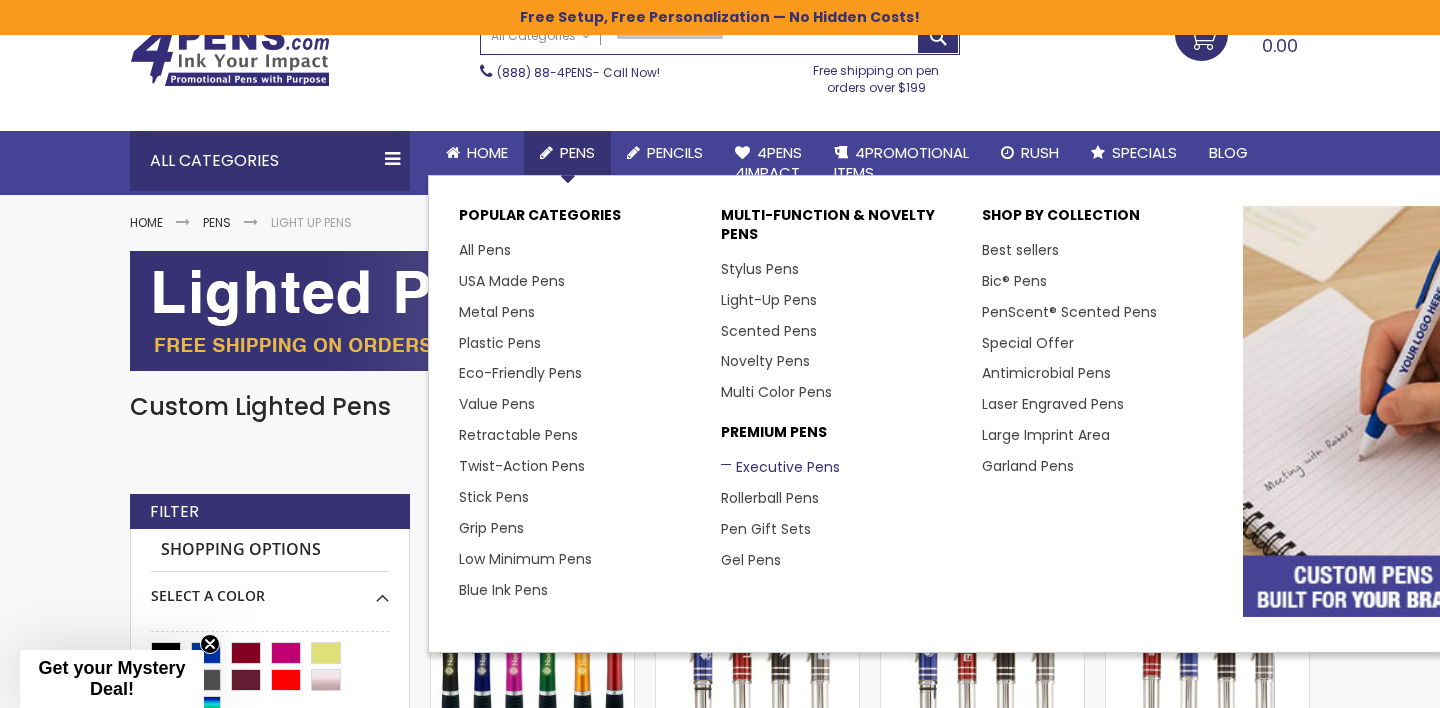 click on "Executive Pens" at bounding box center [780, 467] 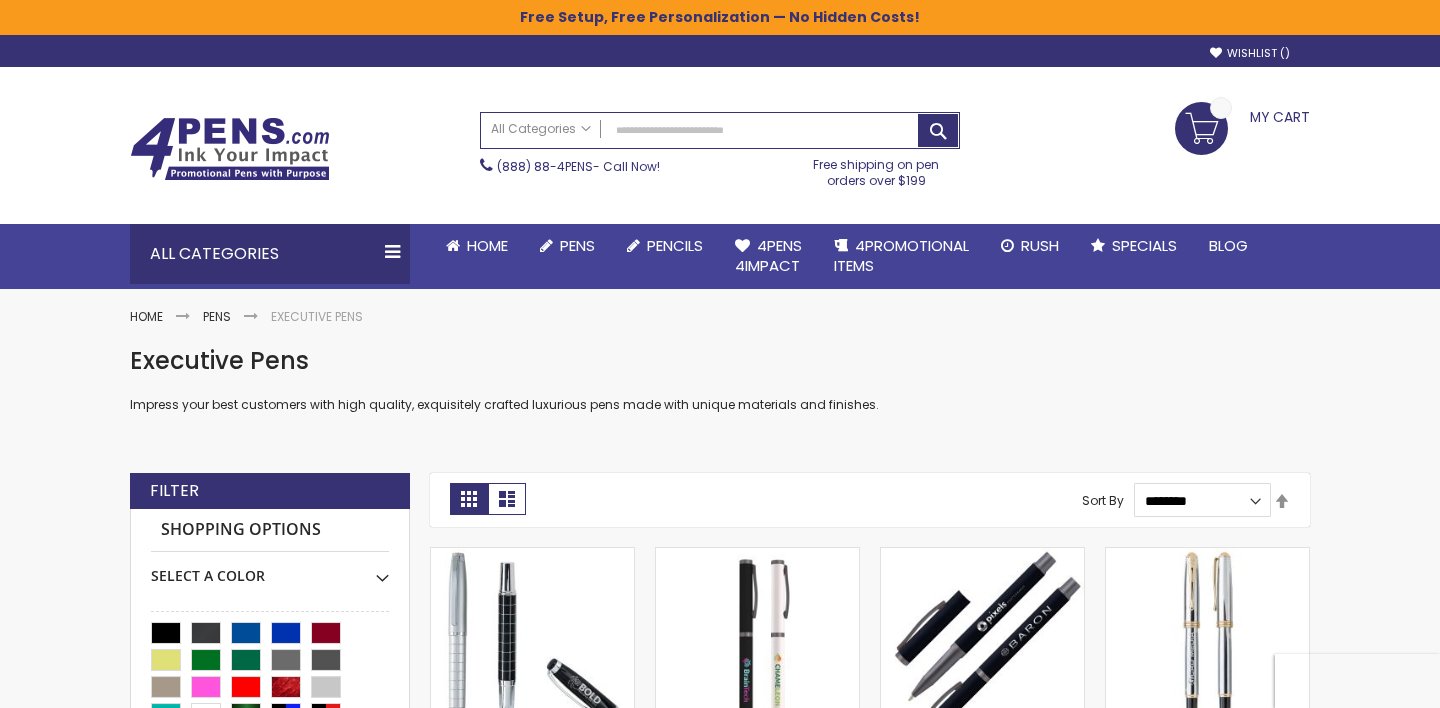 scroll, scrollTop: 0, scrollLeft: 0, axis: both 